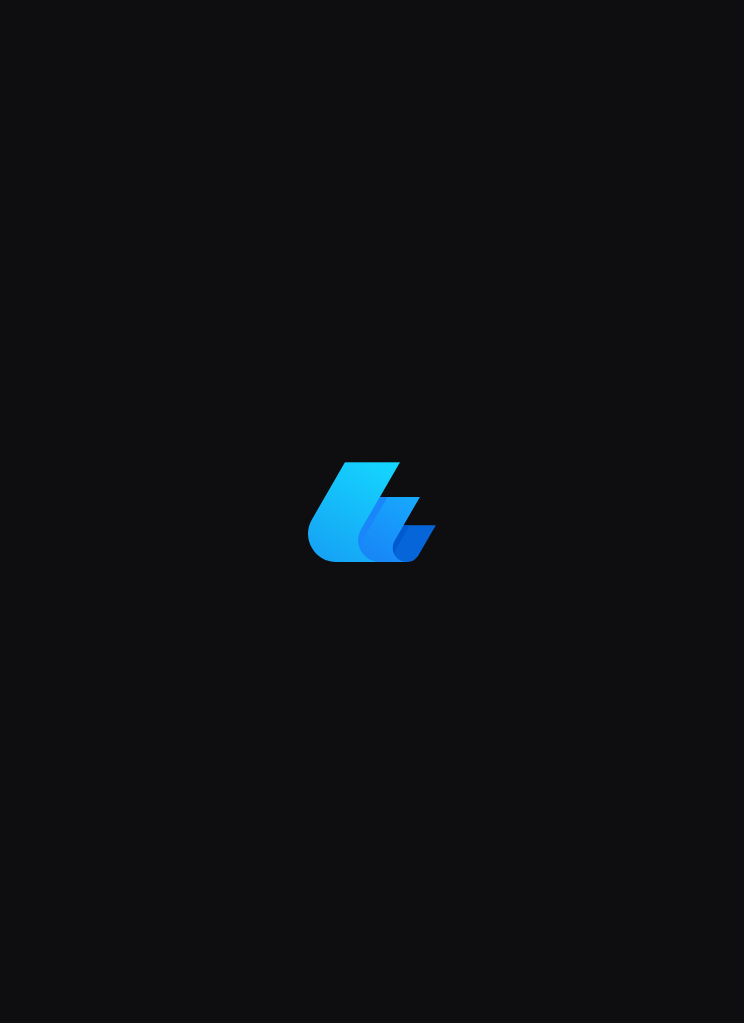 scroll, scrollTop: 0, scrollLeft: 0, axis: both 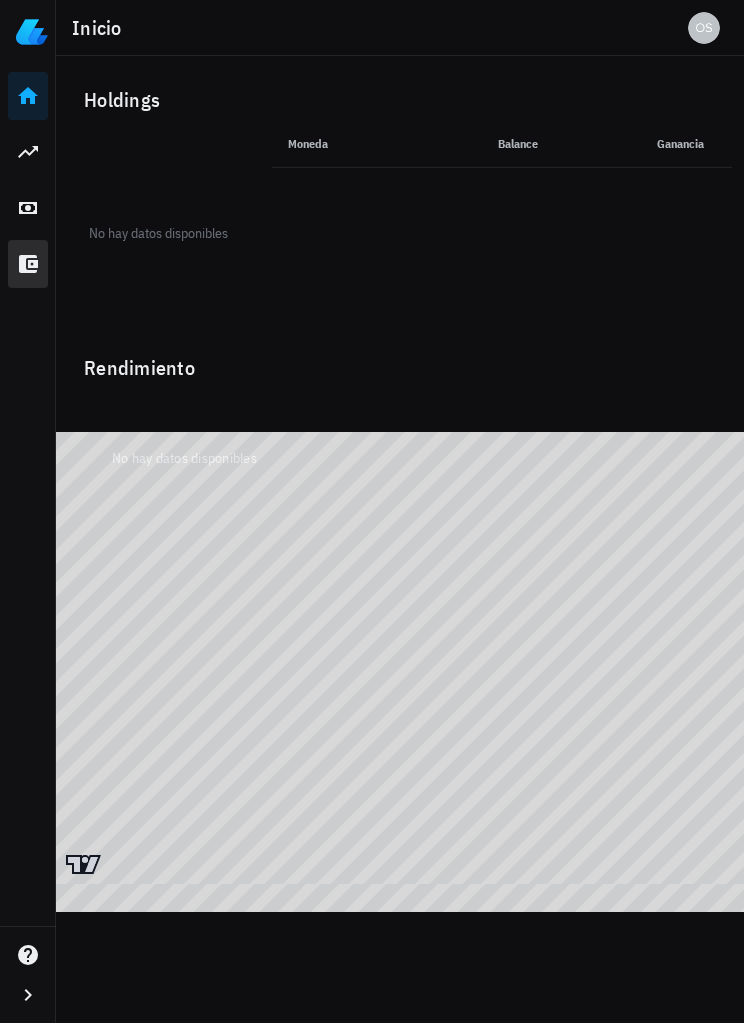 click on "Transacciones" at bounding box center [28, 264] 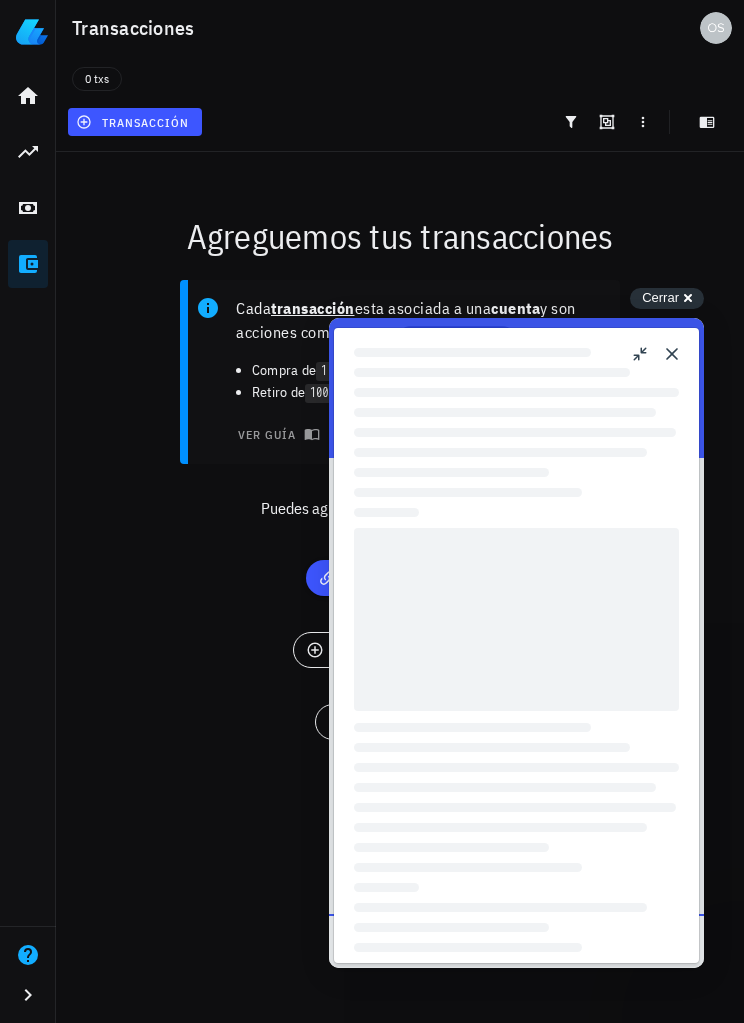 scroll, scrollTop: 0, scrollLeft: 0, axis: both 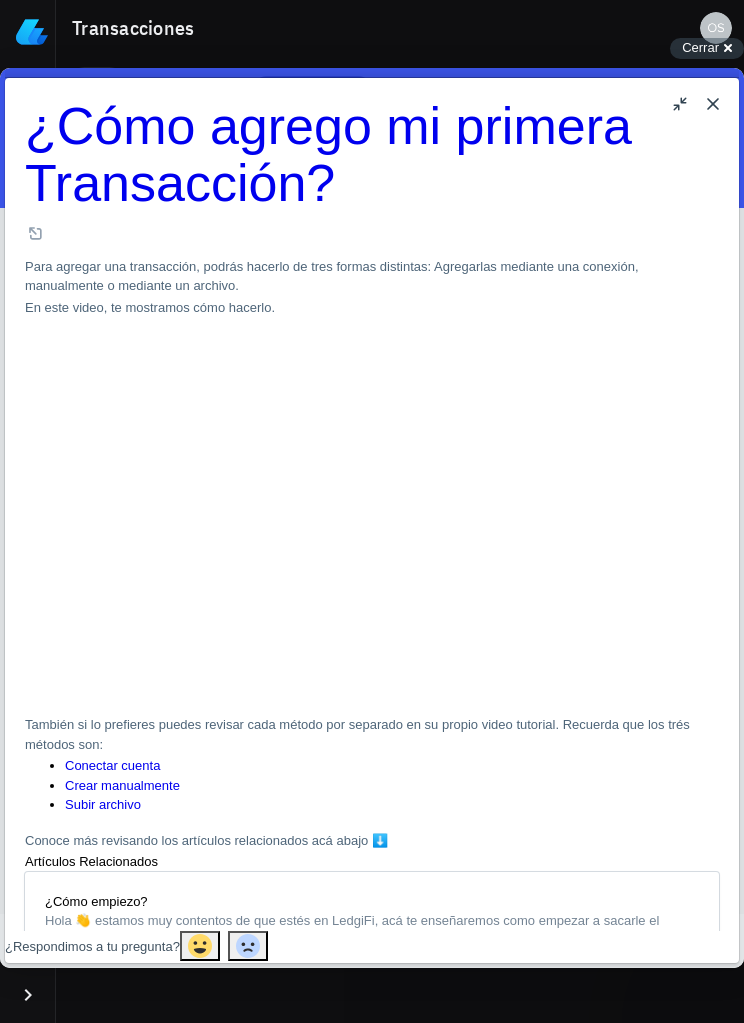 click on "Close" at bounding box center (713, 104) 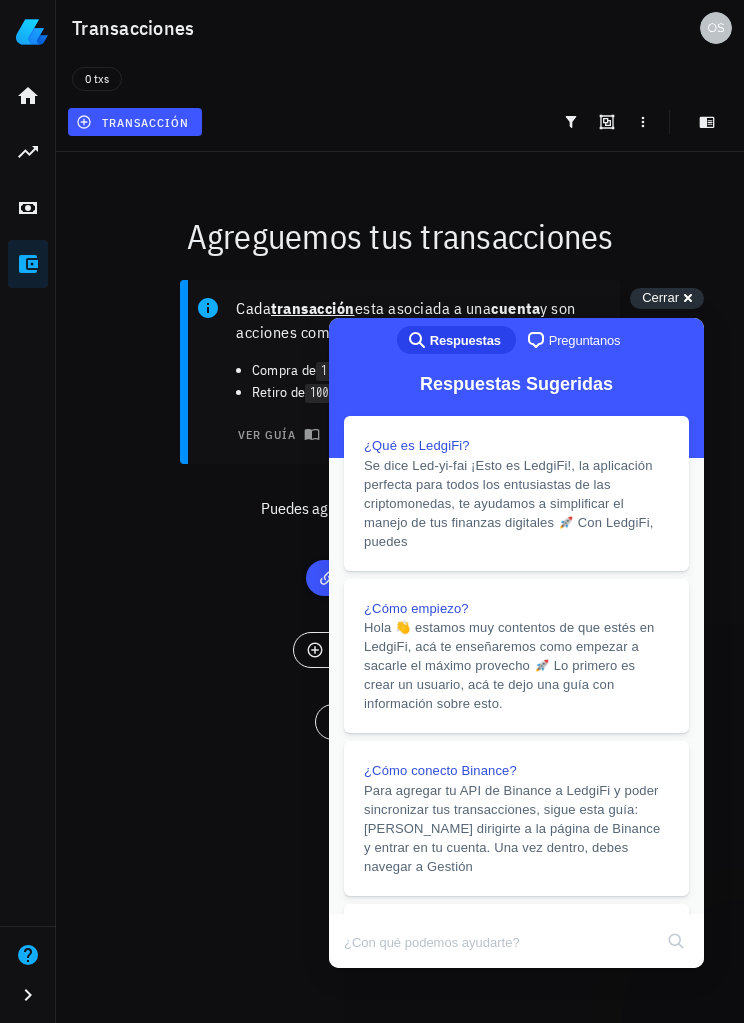 click on "Cada  transacción  esta asociada a una  cuenta  y son acciones como:
Compra de  1 BTC  en Binance.   Retiro de  1000 USD  desde Coinbase.
ver guía
ver video
Puedes agregar transacciones de 3 formas:" at bounding box center (400, 408) 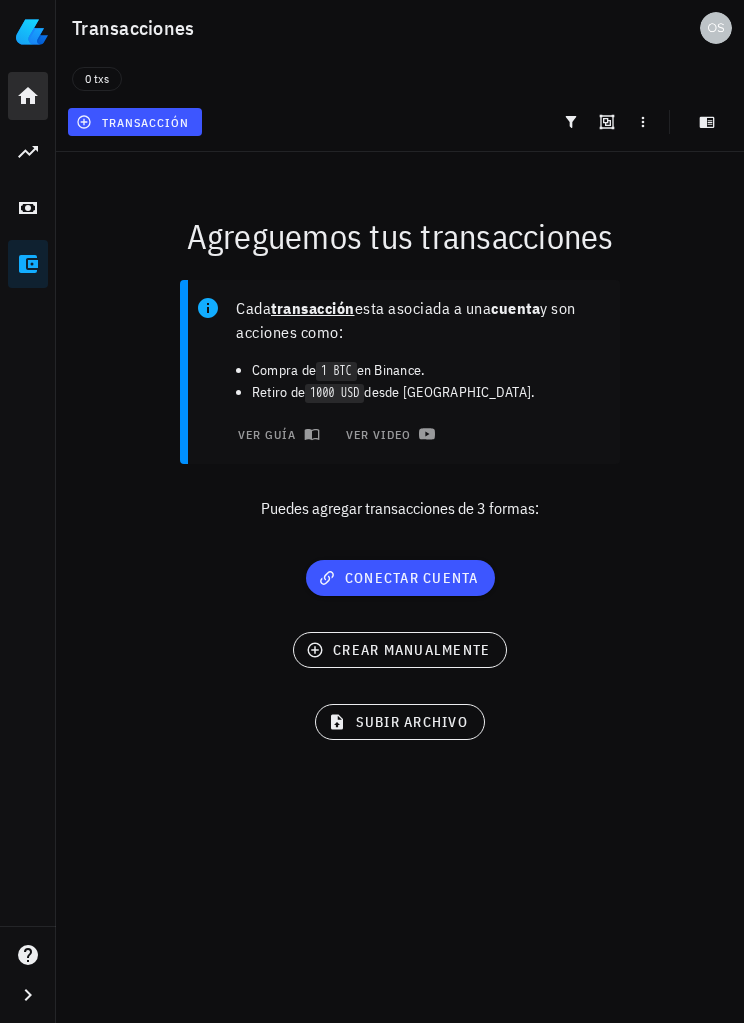 click 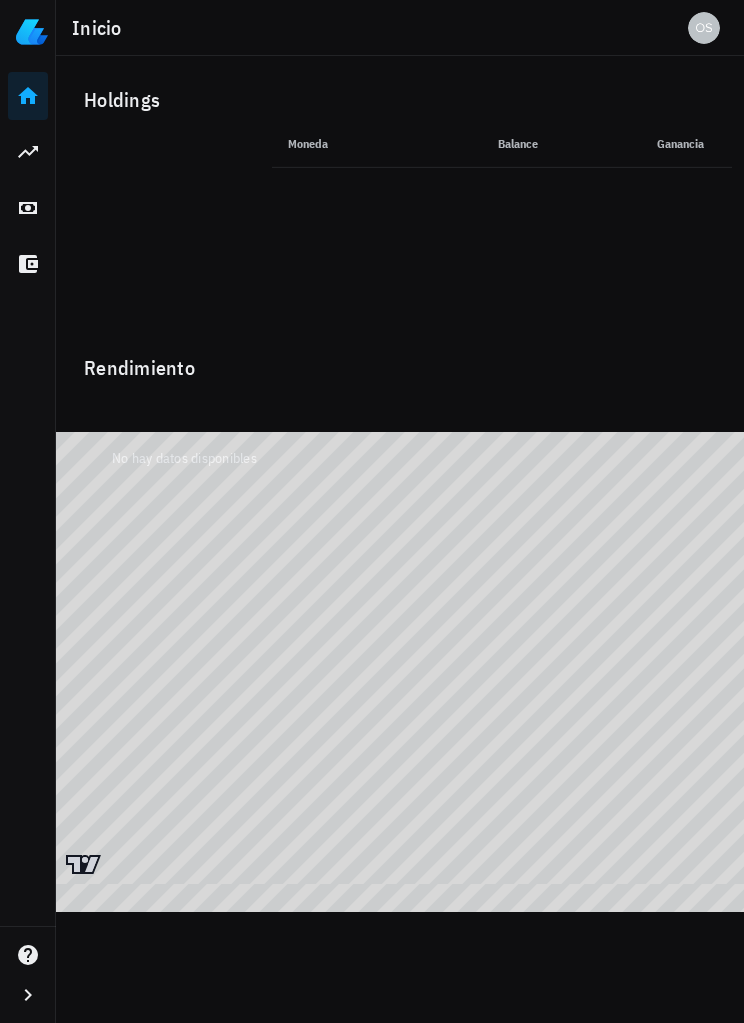 click on "Moneda" at bounding box center [342, 144] 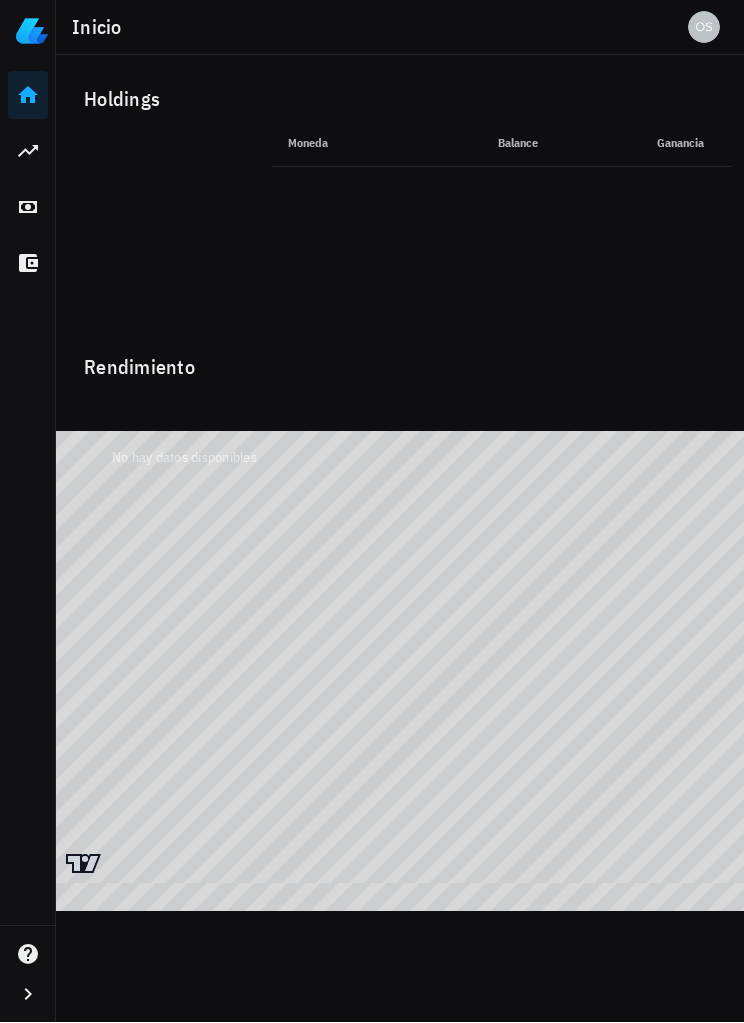 scroll, scrollTop: 3, scrollLeft: 0, axis: vertical 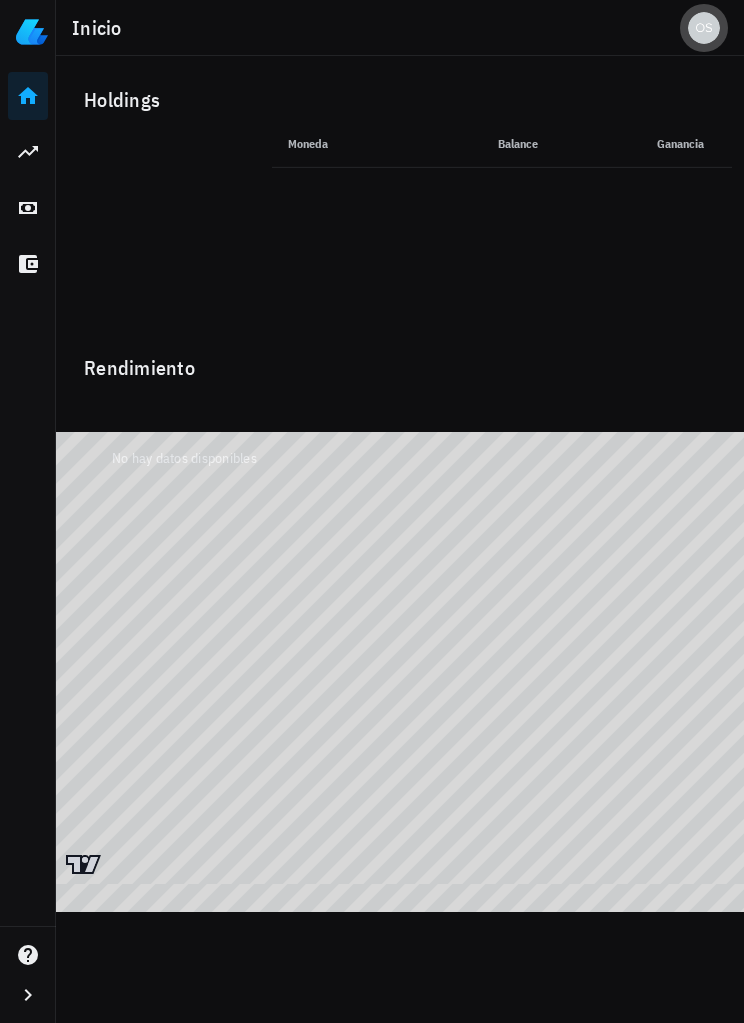 click at bounding box center [704, 28] 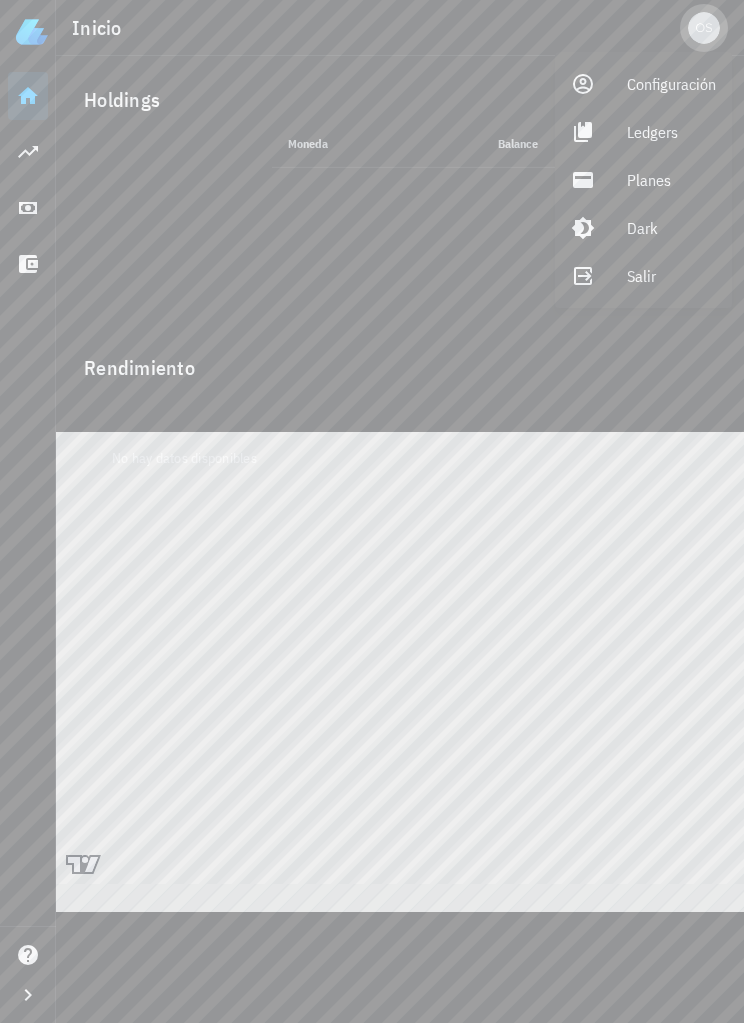 click at bounding box center (32, 32) 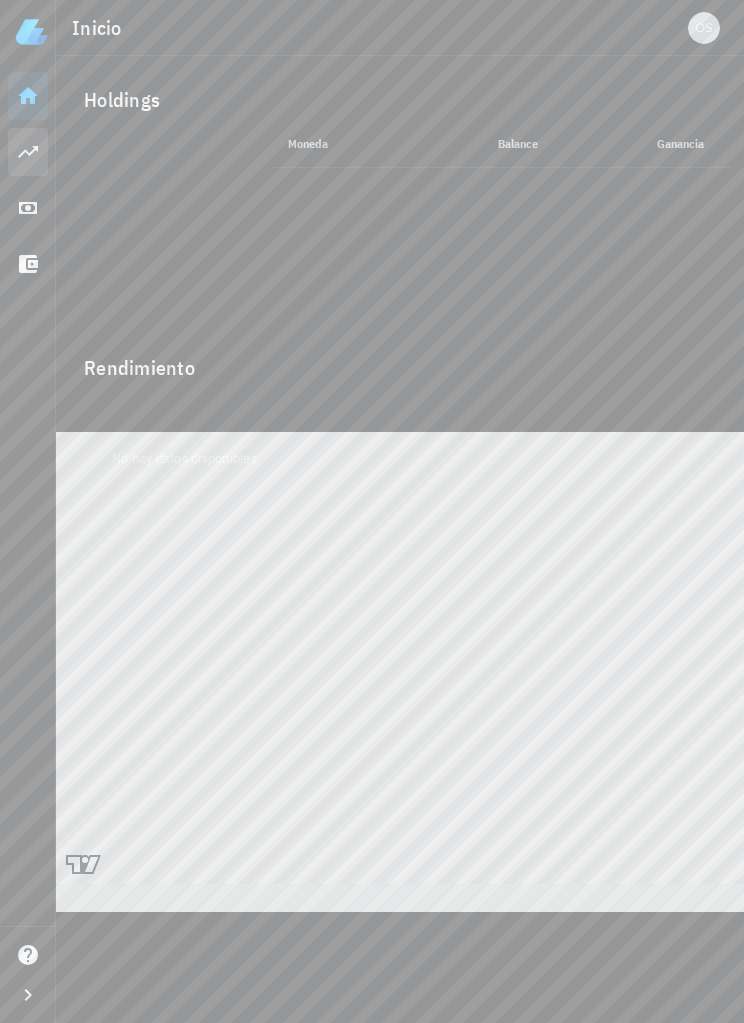 click 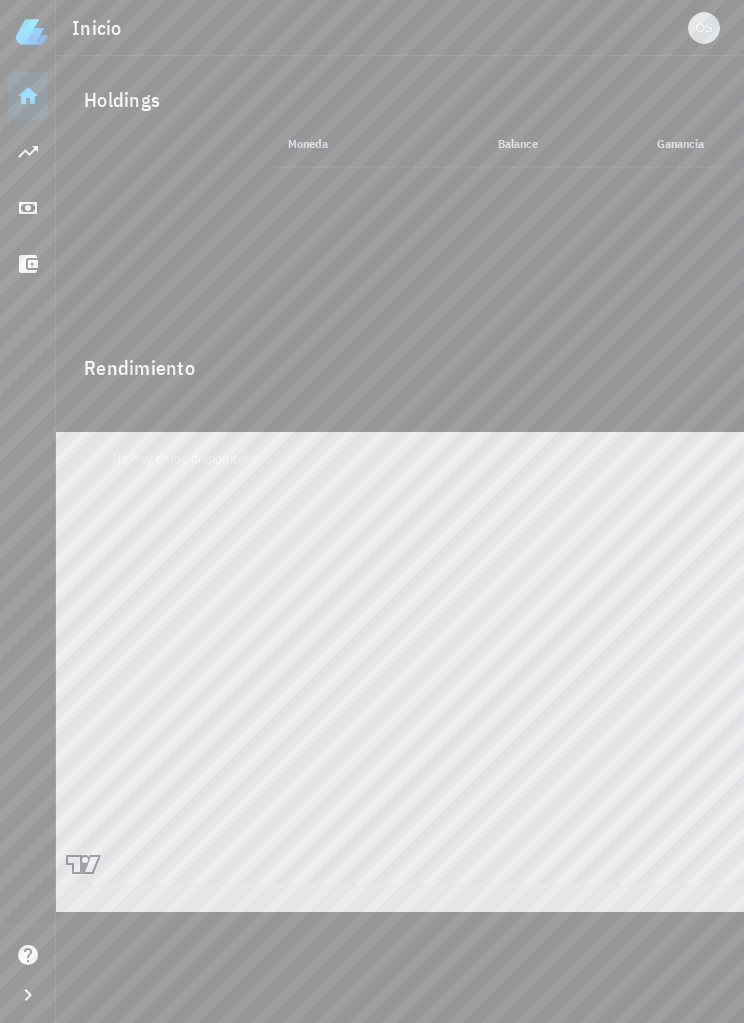 scroll, scrollTop: 0, scrollLeft: 0, axis: both 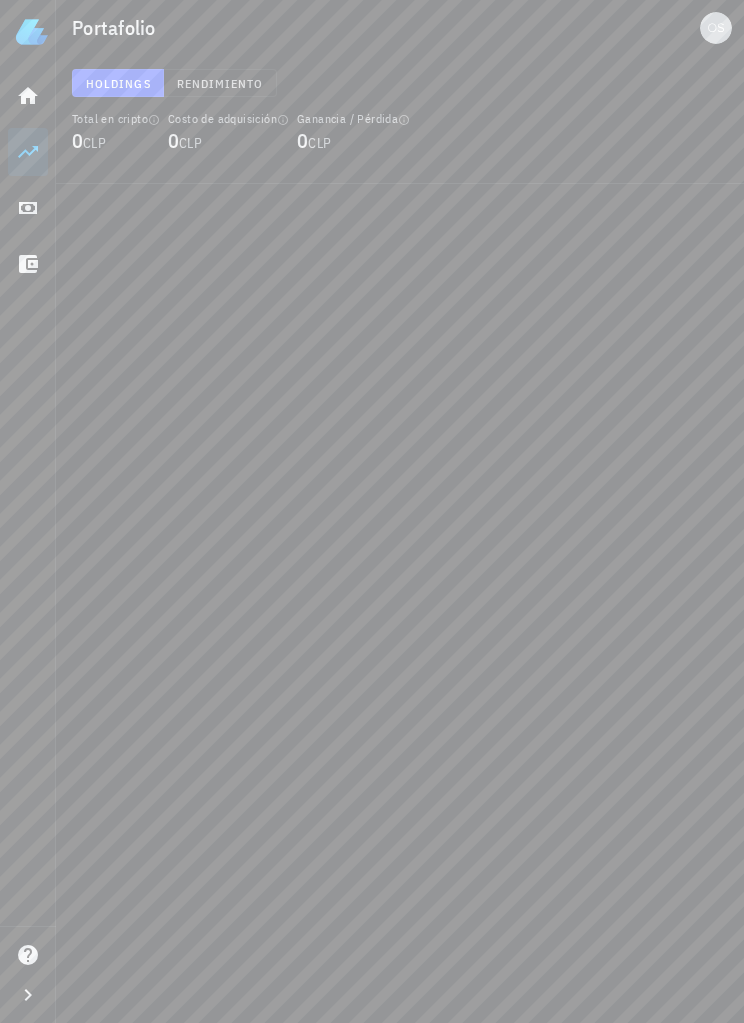 click on "CLP" at bounding box center [94, 143] 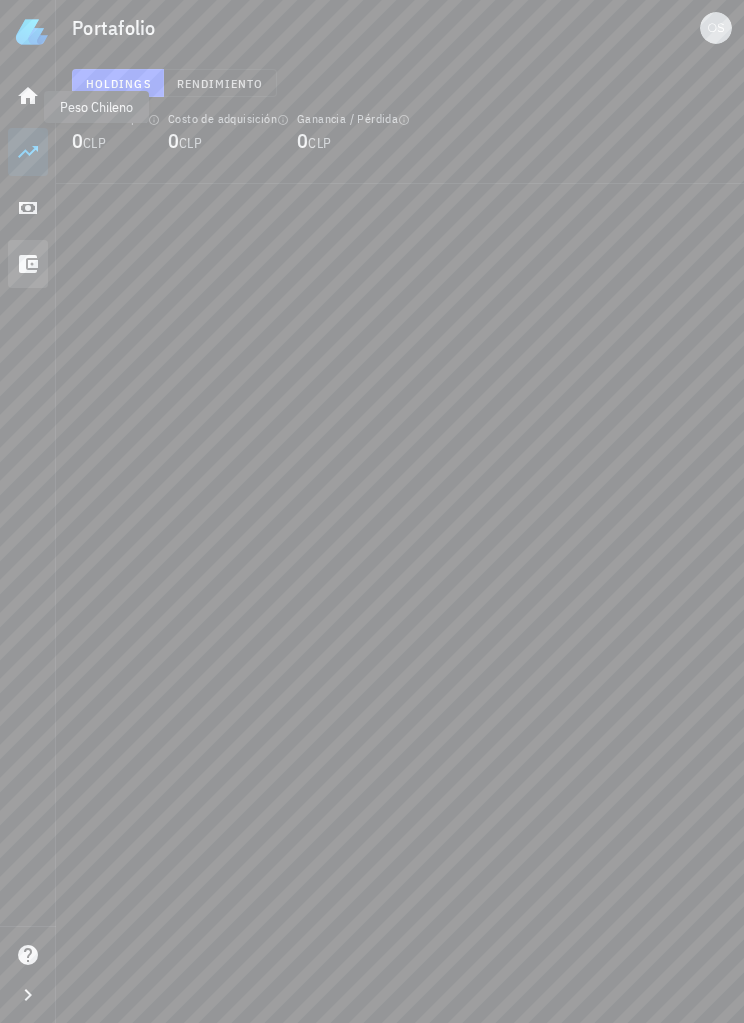 click 